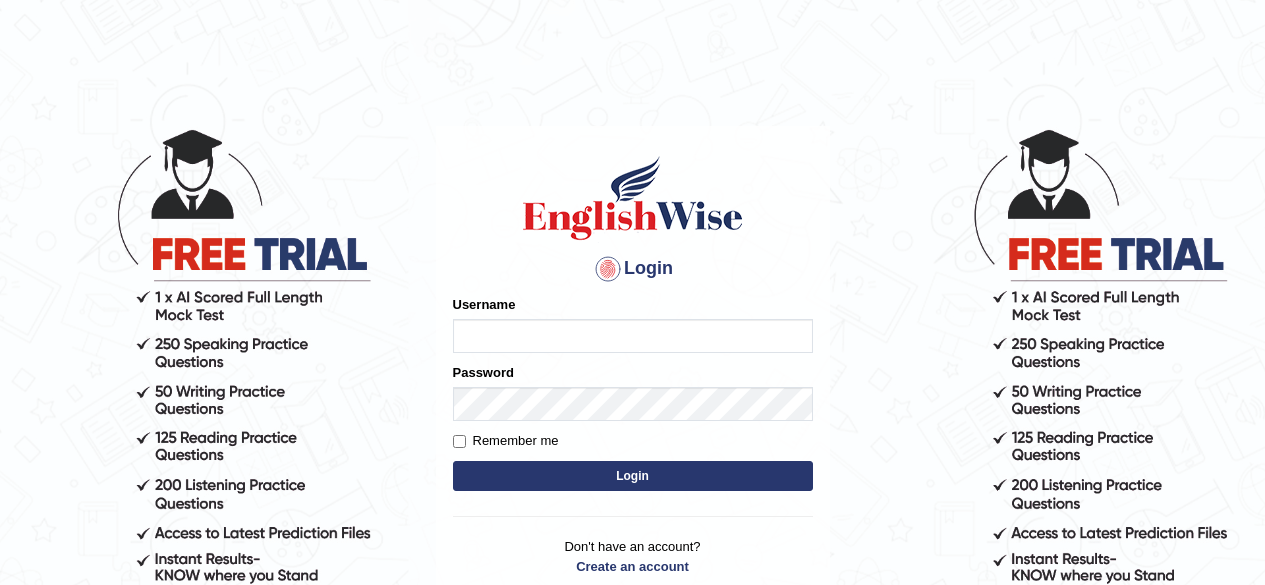 scroll, scrollTop: 0, scrollLeft: 0, axis: both 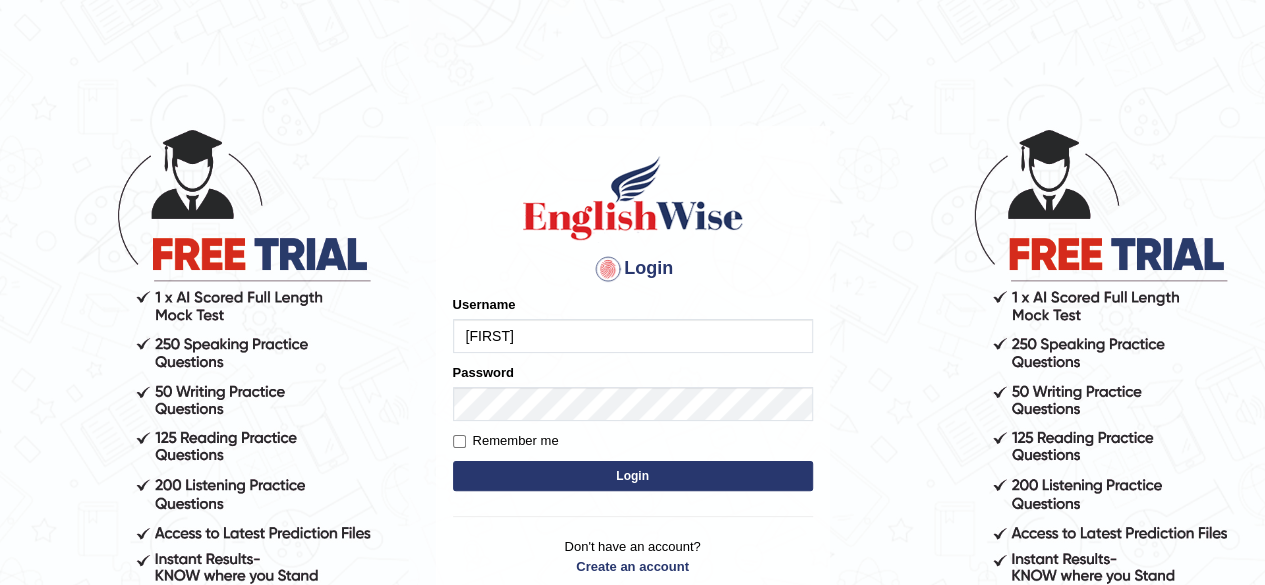 type on "TessyTaisin" 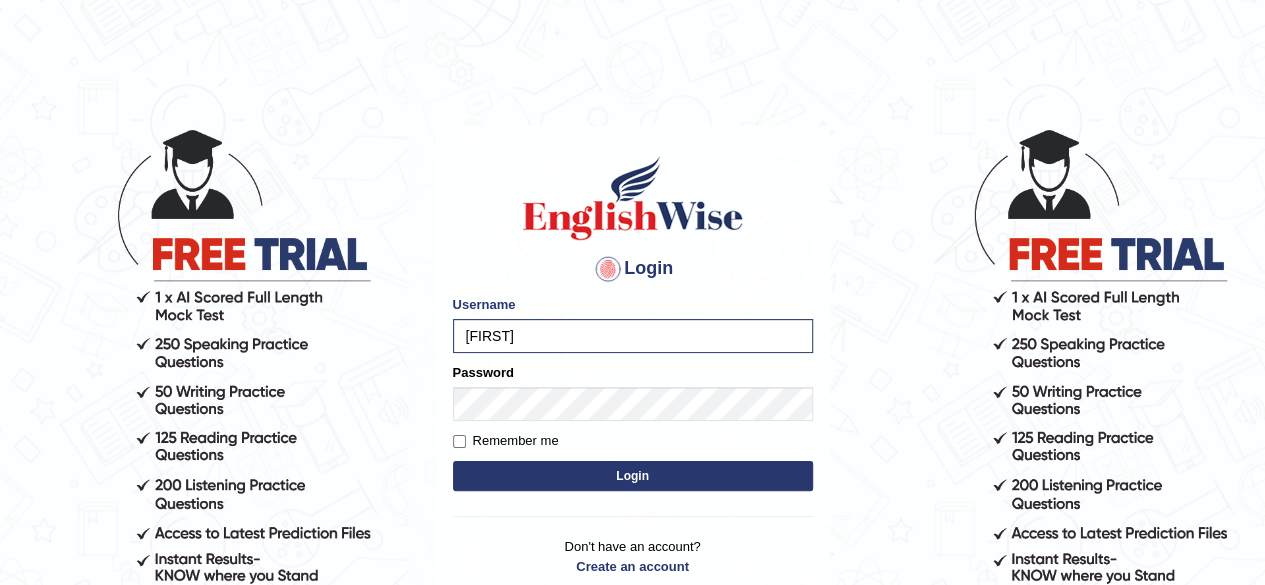 click on "Login" at bounding box center [633, 476] 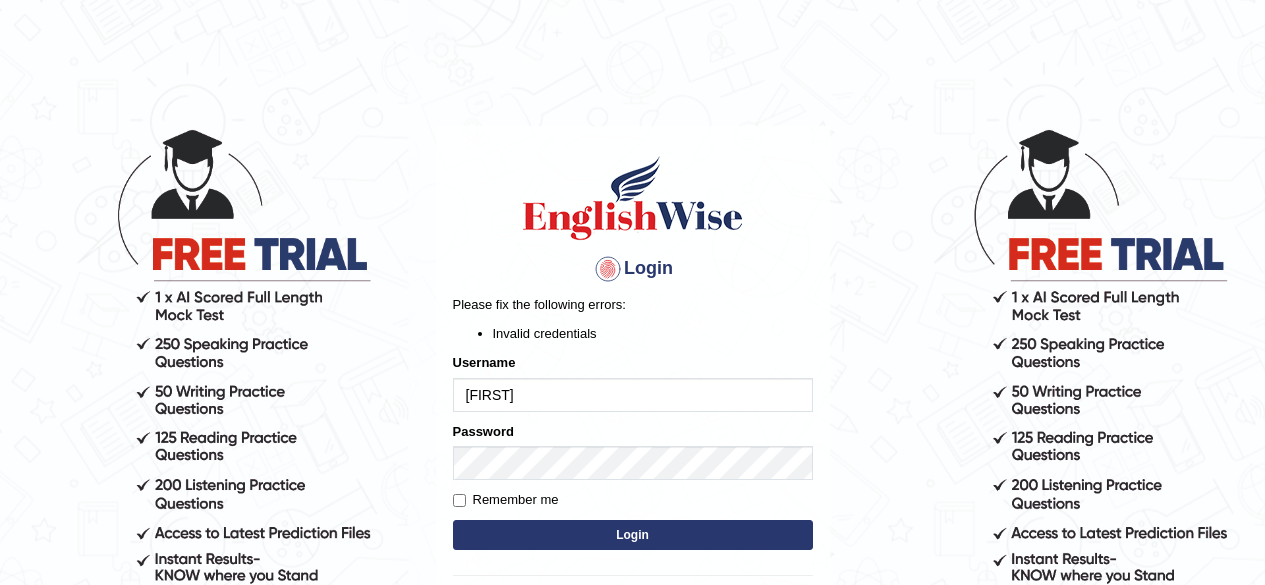scroll, scrollTop: 0, scrollLeft: 0, axis: both 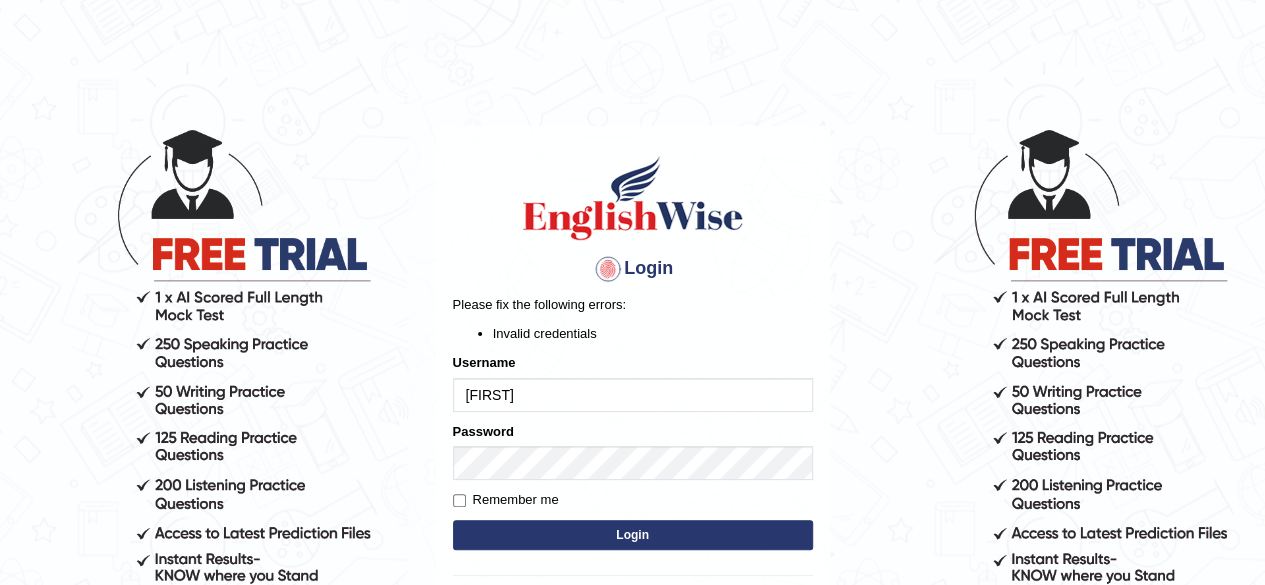 click on "TessyTaisin" at bounding box center [633, 395] 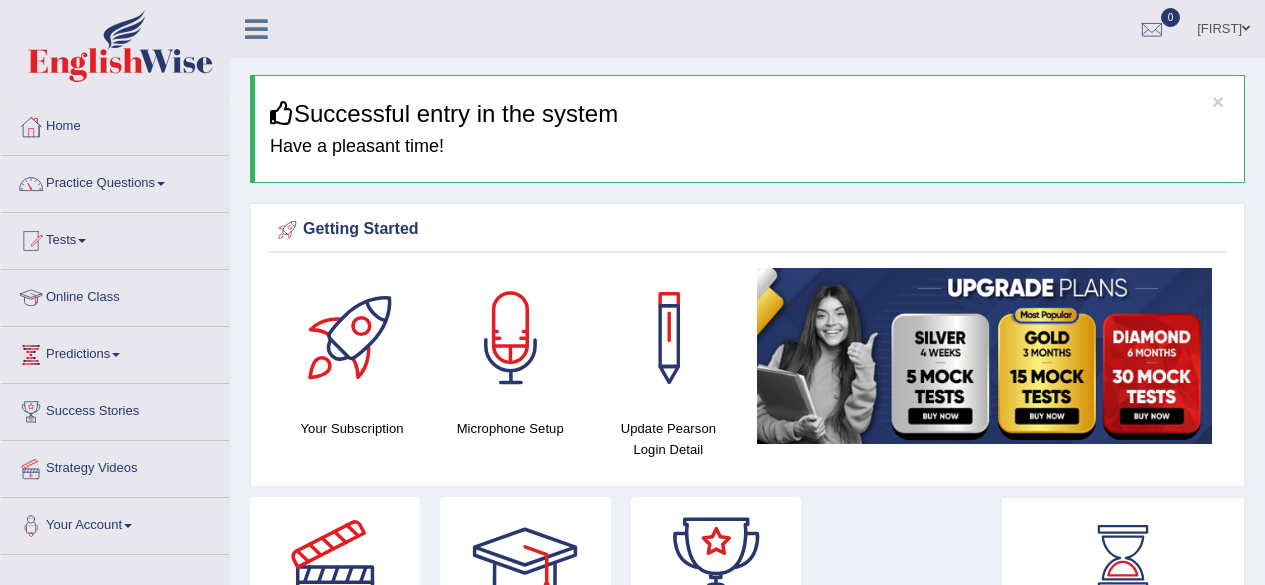 scroll, scrollTop: 0, scrollLeft: 0, axis: both 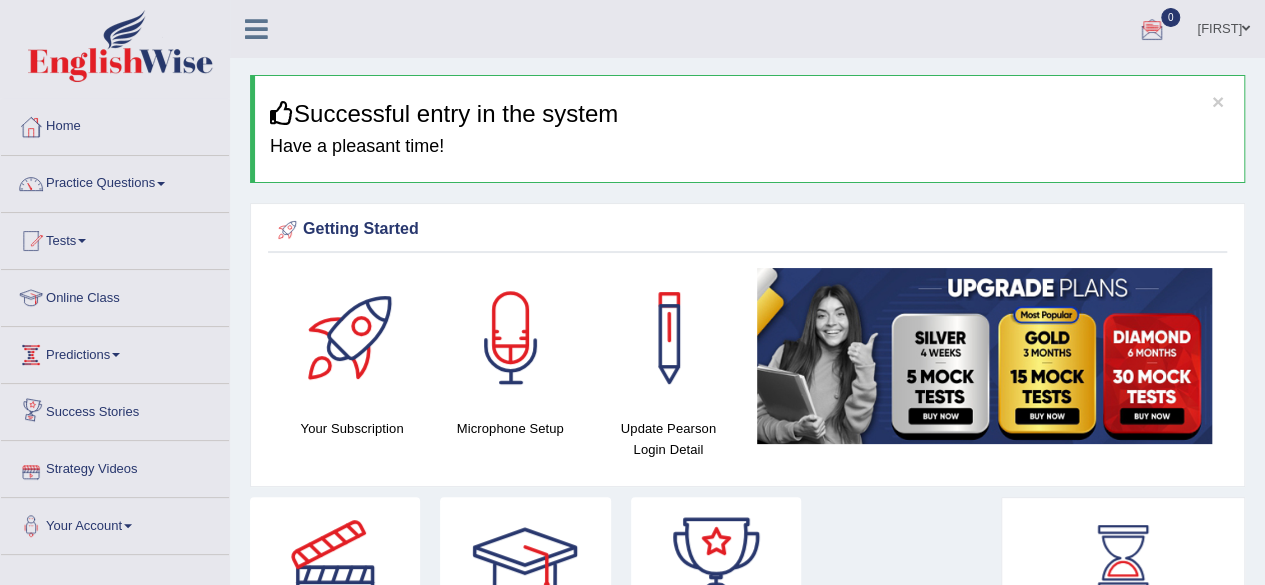 click on "Predictions" at bounding box center (115, 352) 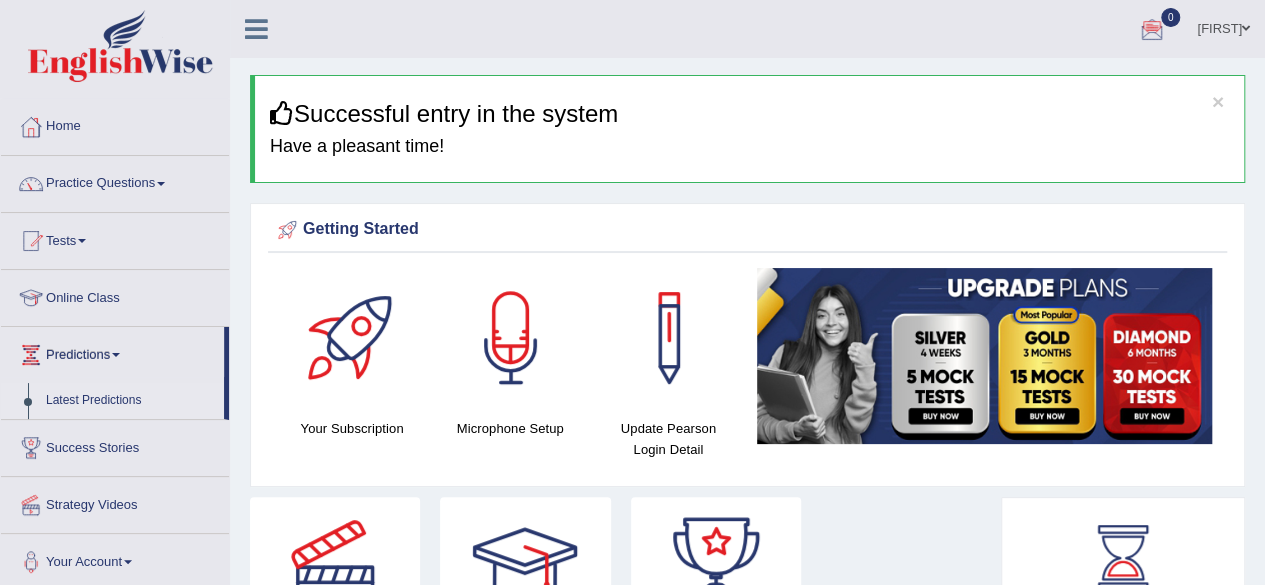 click on "Latest Predictions" at bounding box center [130, 401] 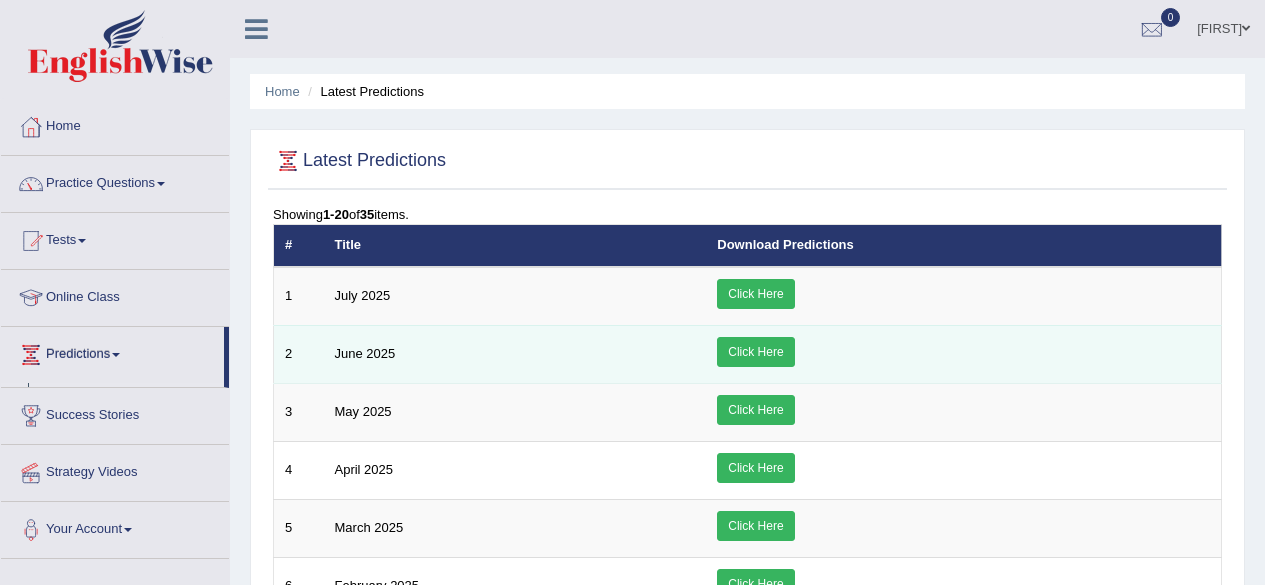 scroll, scrollTop: 0, scrollLeft: 0, axis: both 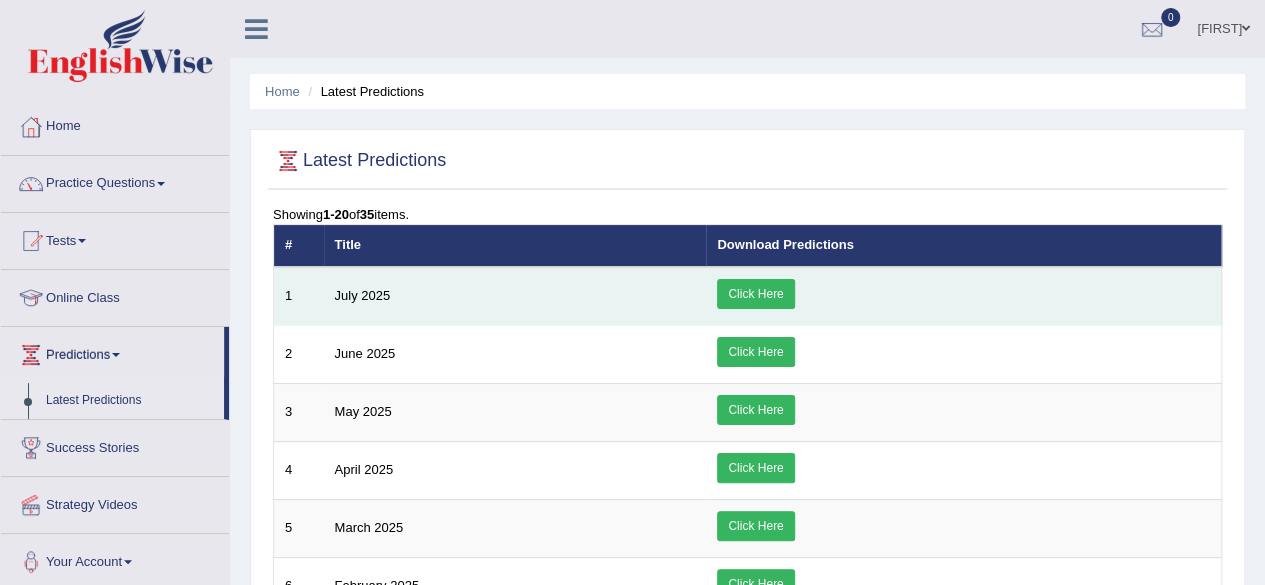 click on "Click Here" at bounding box center (755, 294) 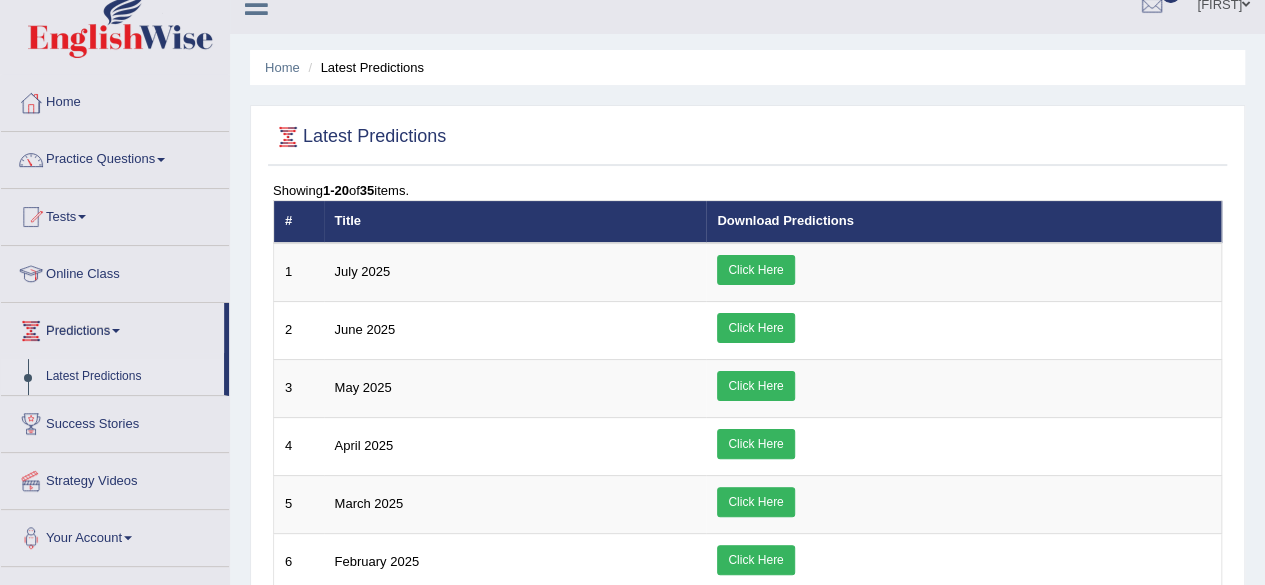 scroll, scrollTop: 18, scrollLeft: 0, axis: vertical 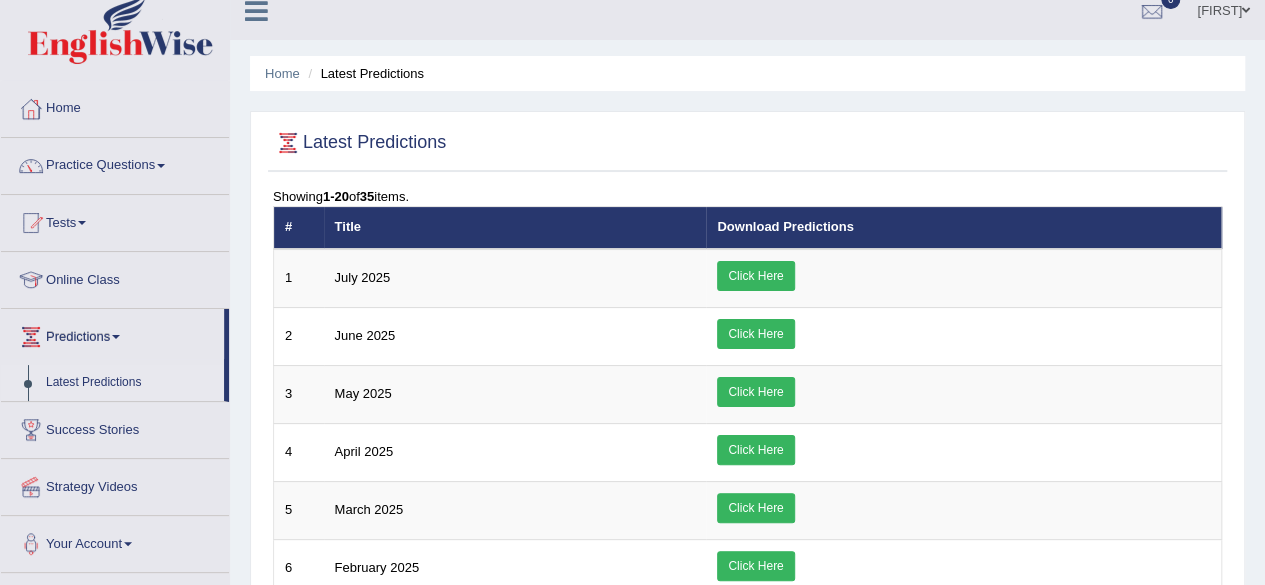 click at bounding box center (116, 337) 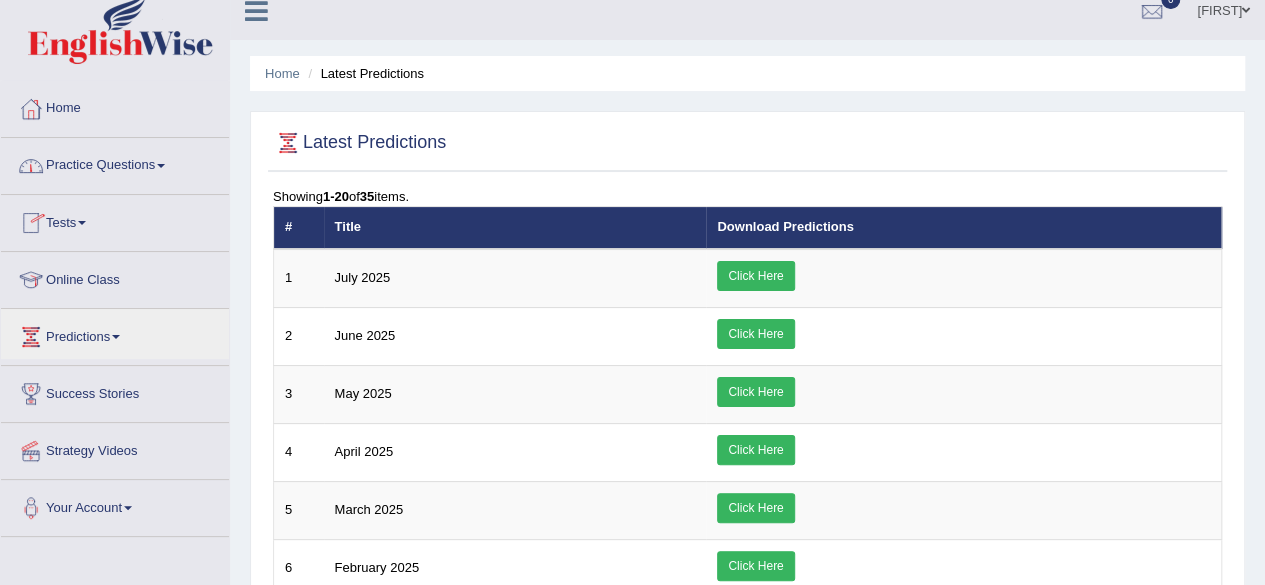 click at bounding box center [82, 223] 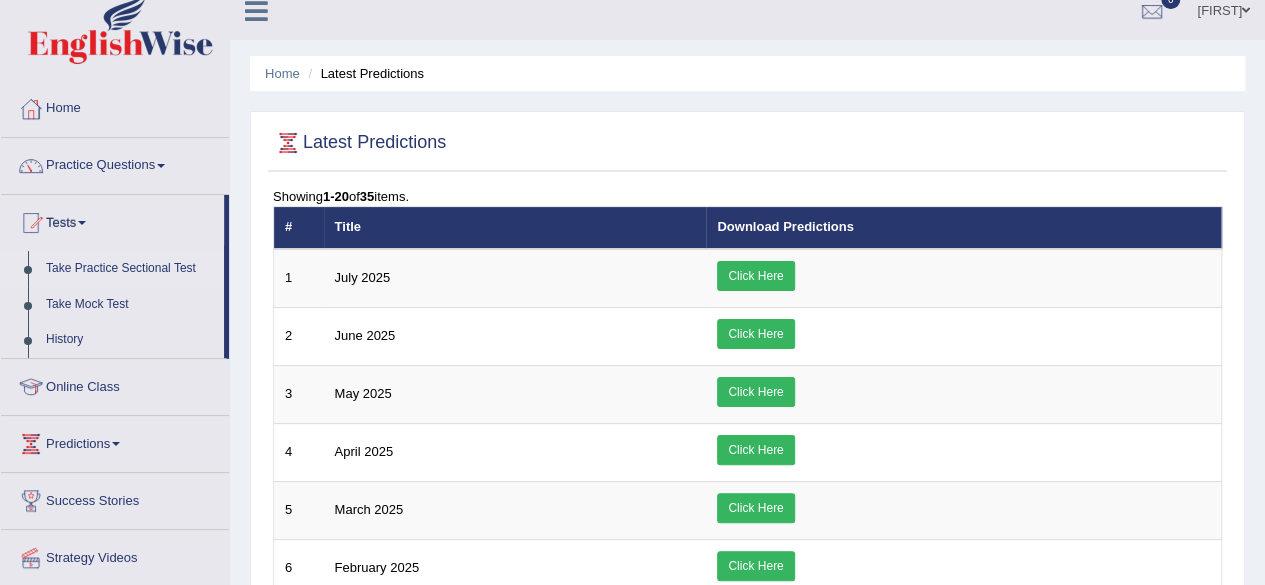 click on "Take Practice Sectional Test" at bounding box center (130, 269) 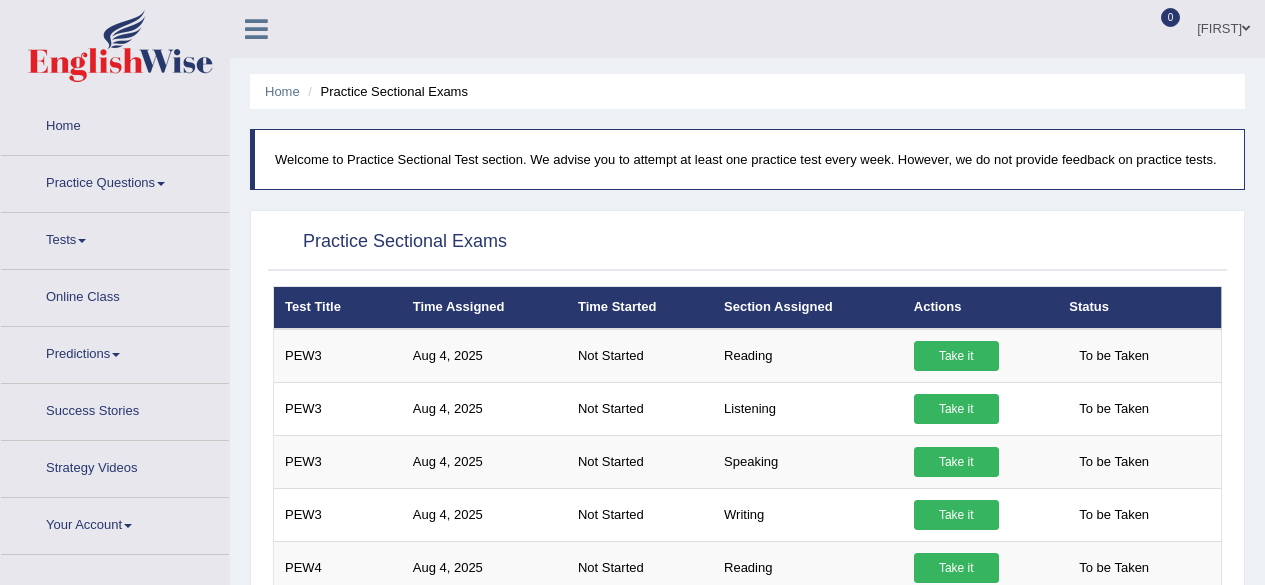 scroll, scrollTop: 0, scrollLeft: 0, axis: both 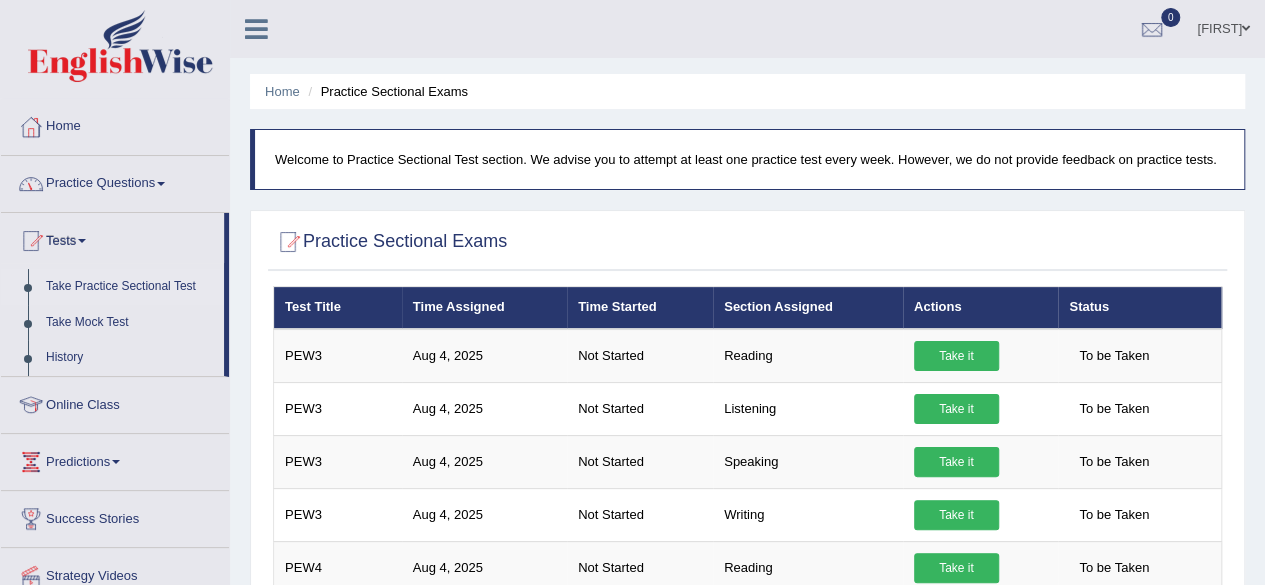 click on "Practice Questions" at bounding box center (115, 181) 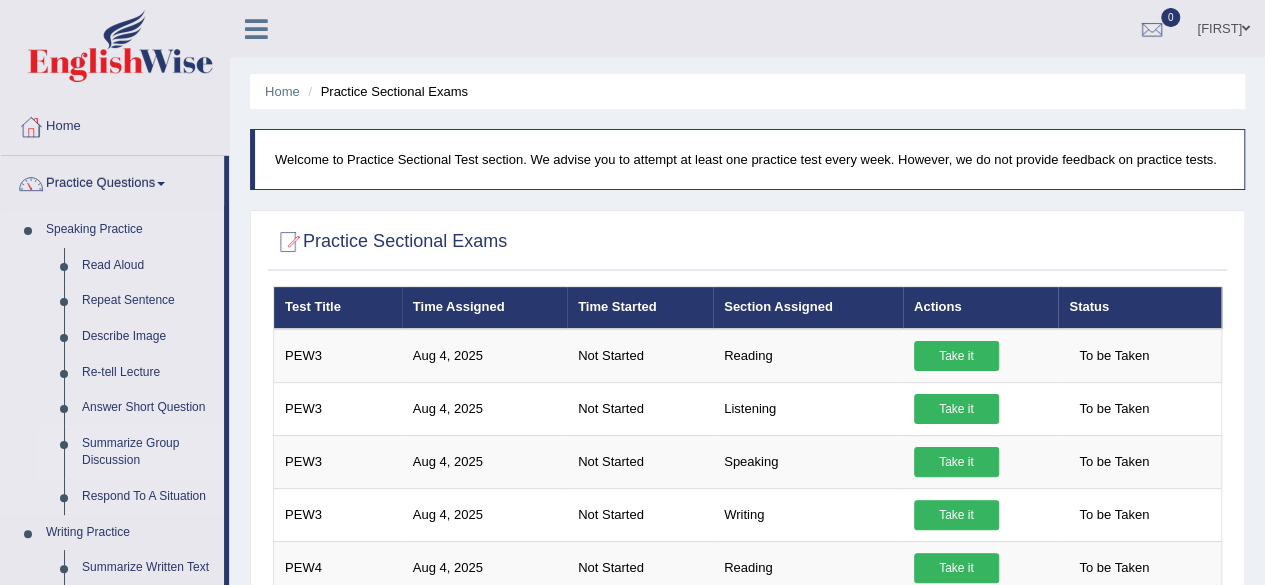 click on "Summarize Group Discussion" at bounding box center (148, 452) 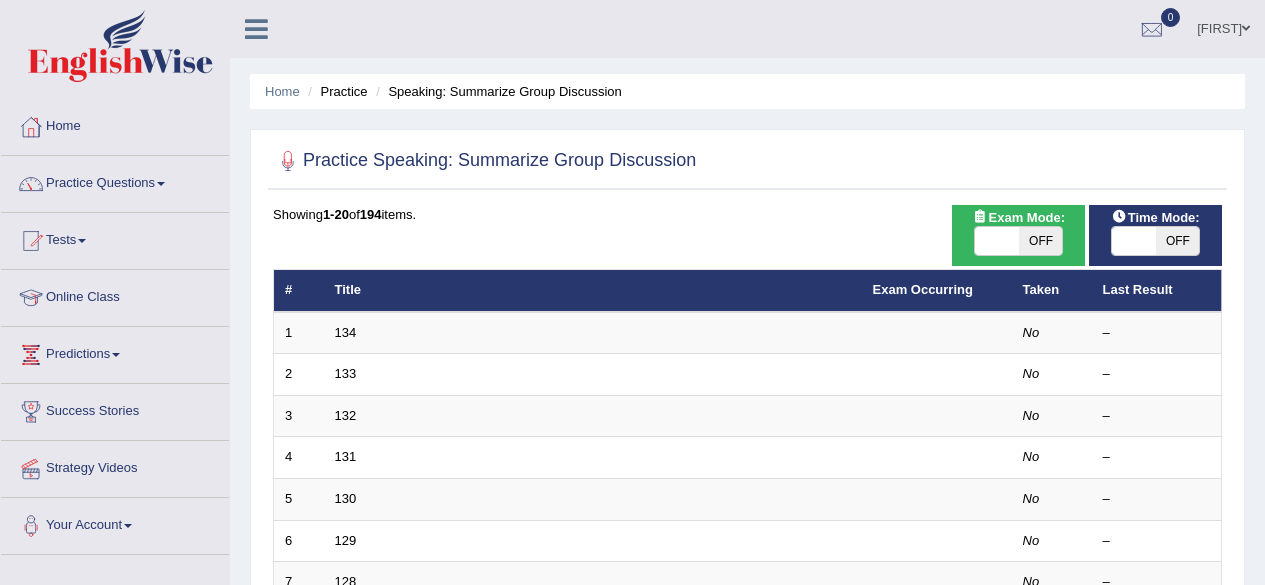 scroll, scrollTop: 0, scrollLeft: 0, axis: both 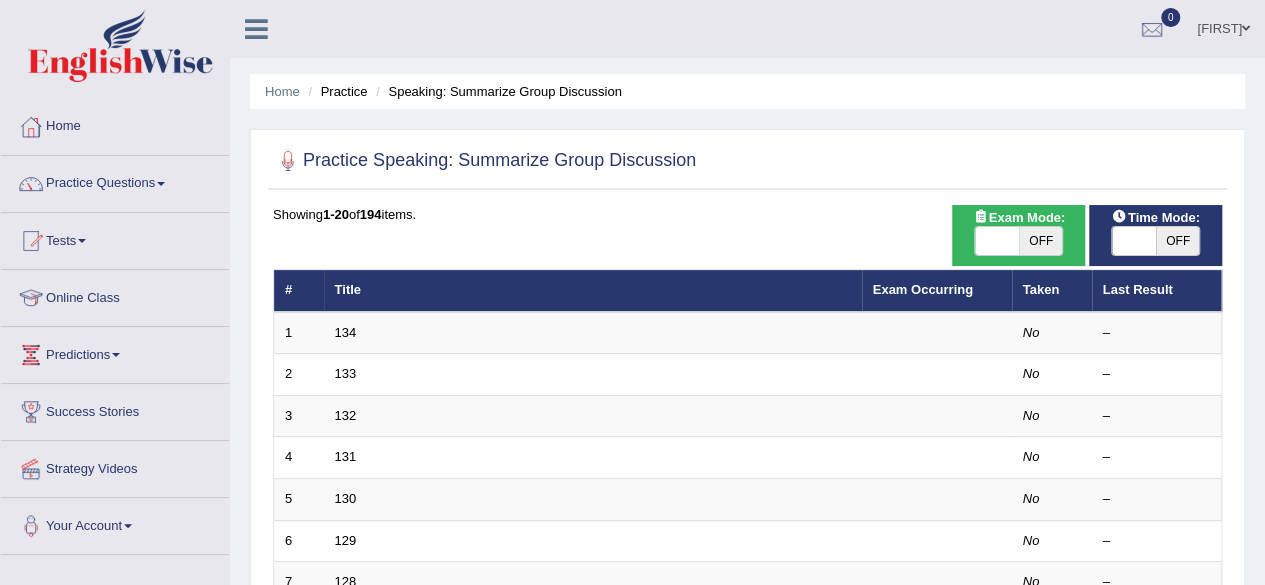 click at bounding box center (116, 355) 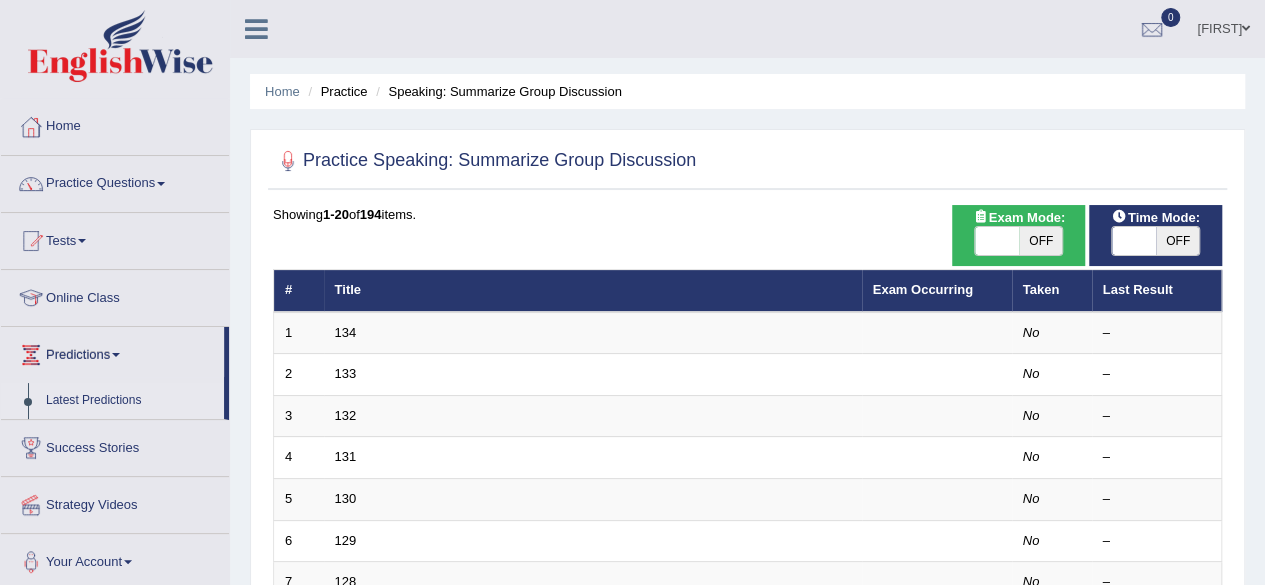 click on "Latest Predictions" at bounding box center (130, 401) 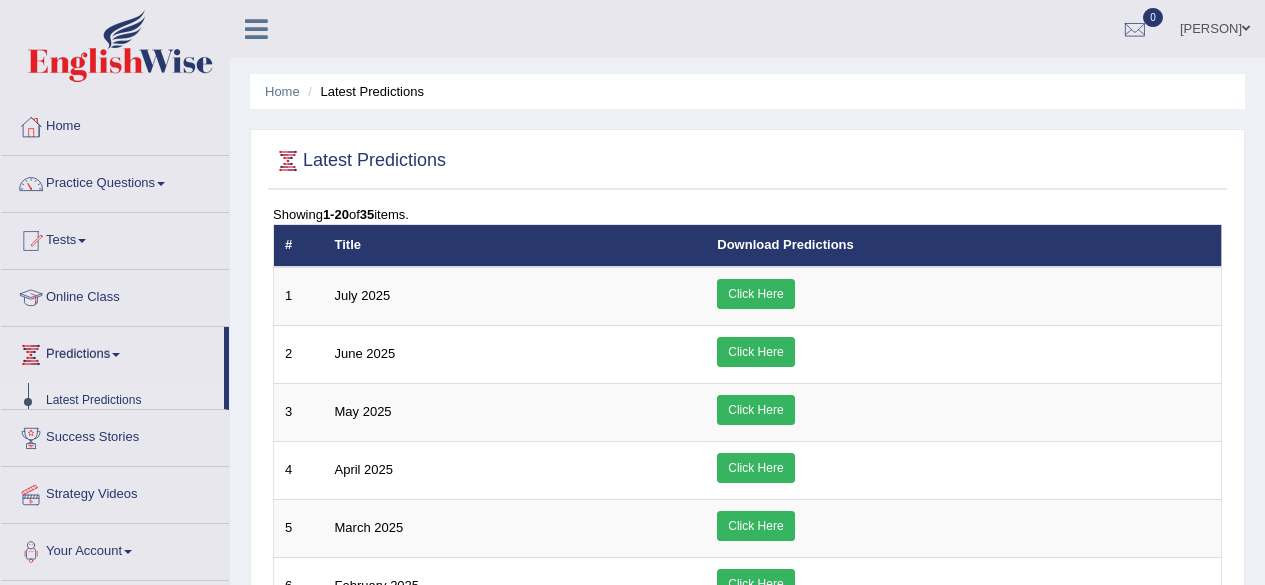 scroll, scrollTop: 0, scrollLeft: 0, axis: both 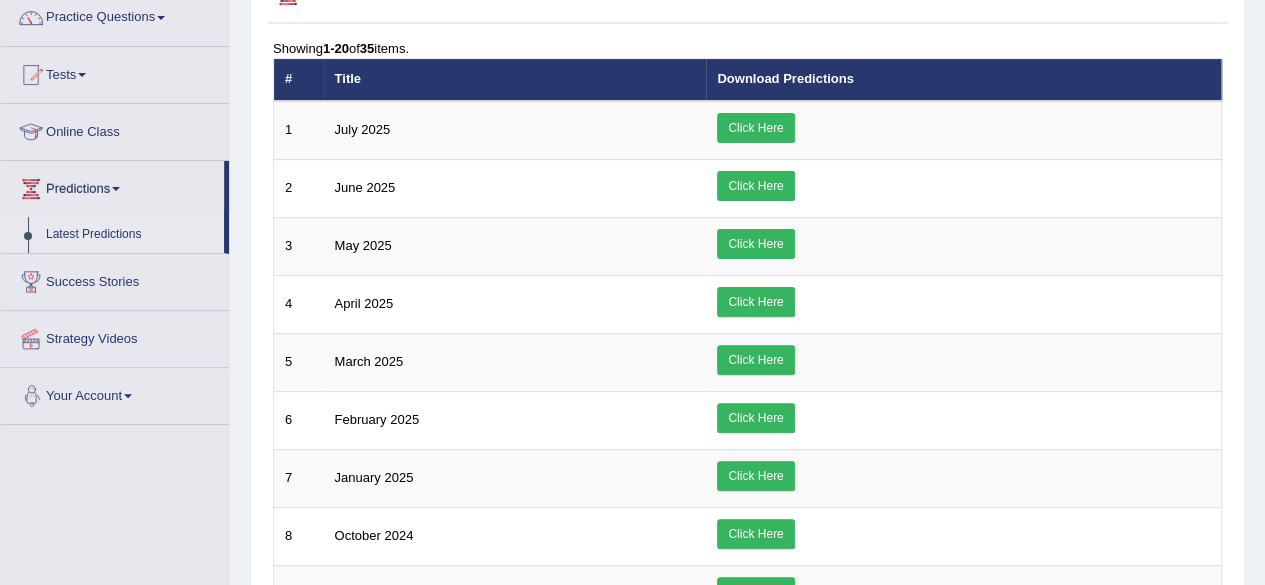 click on "Your Account" at bounding box center (115, 393) 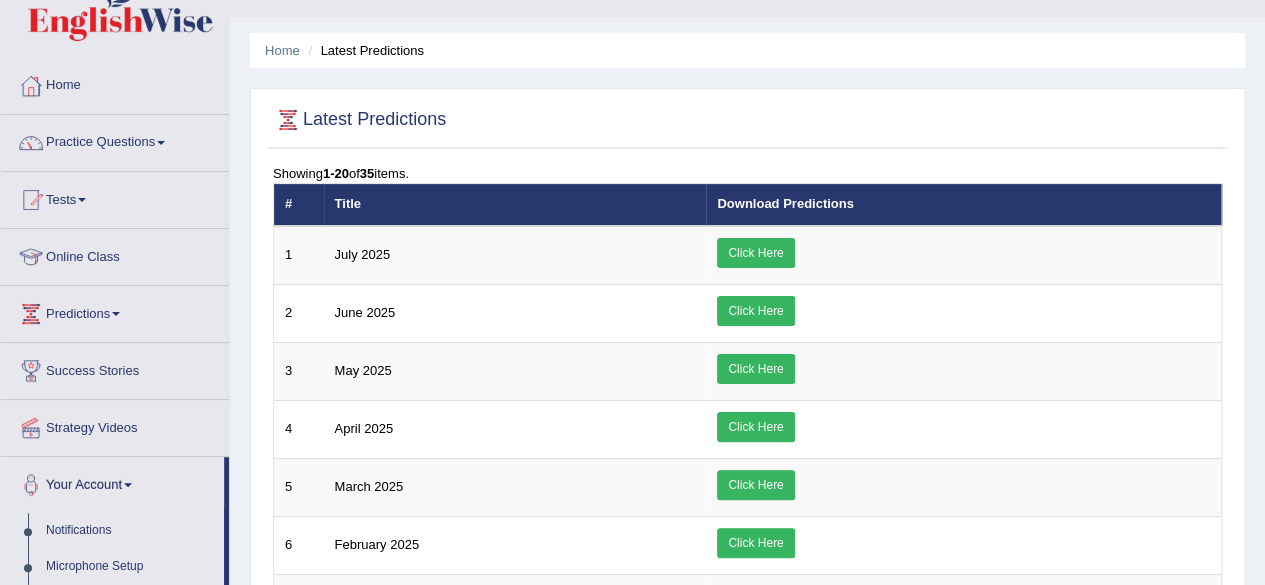 scroll, scrollTop: 0, scrollLeft: 0, axis: both 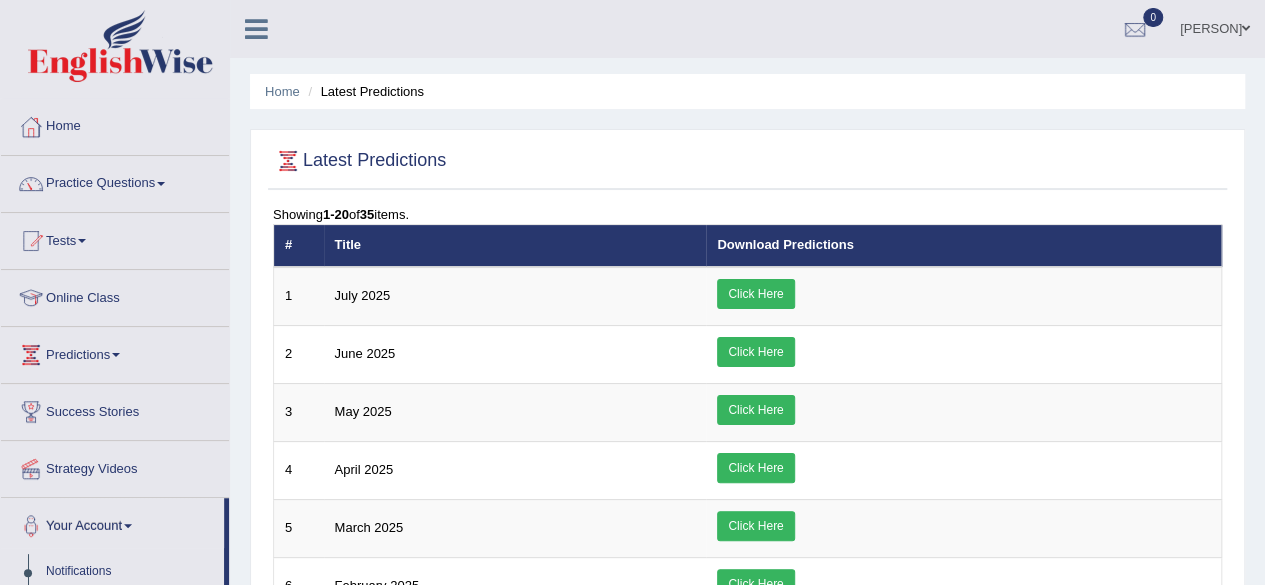 click at bounding box center [256, 29] 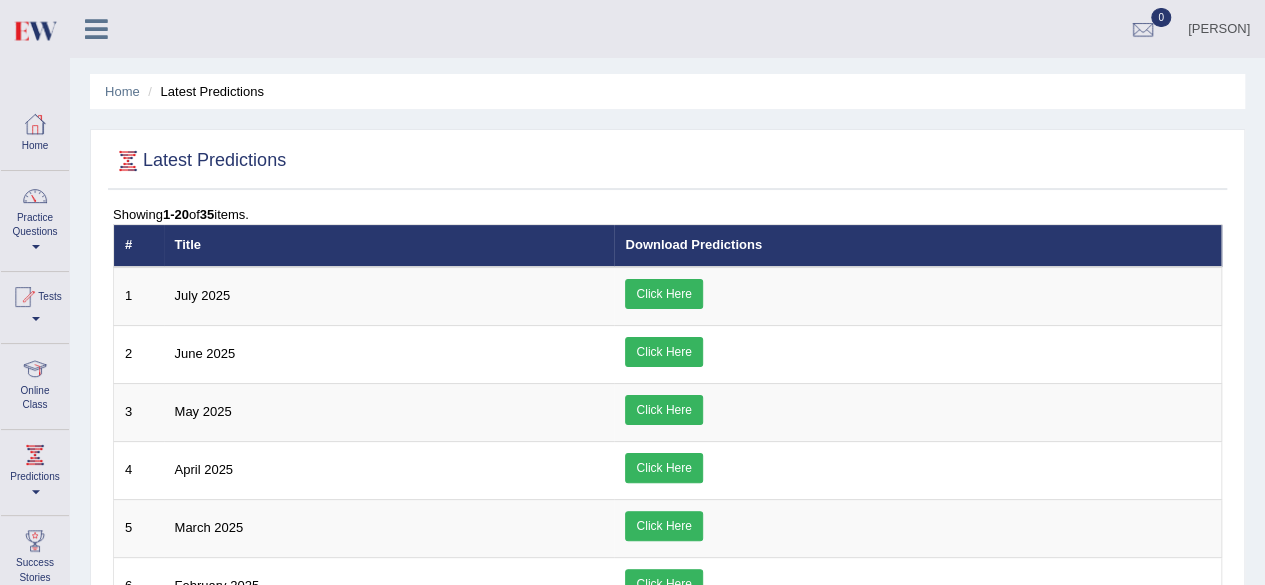 click at bounding box center (96, 29) 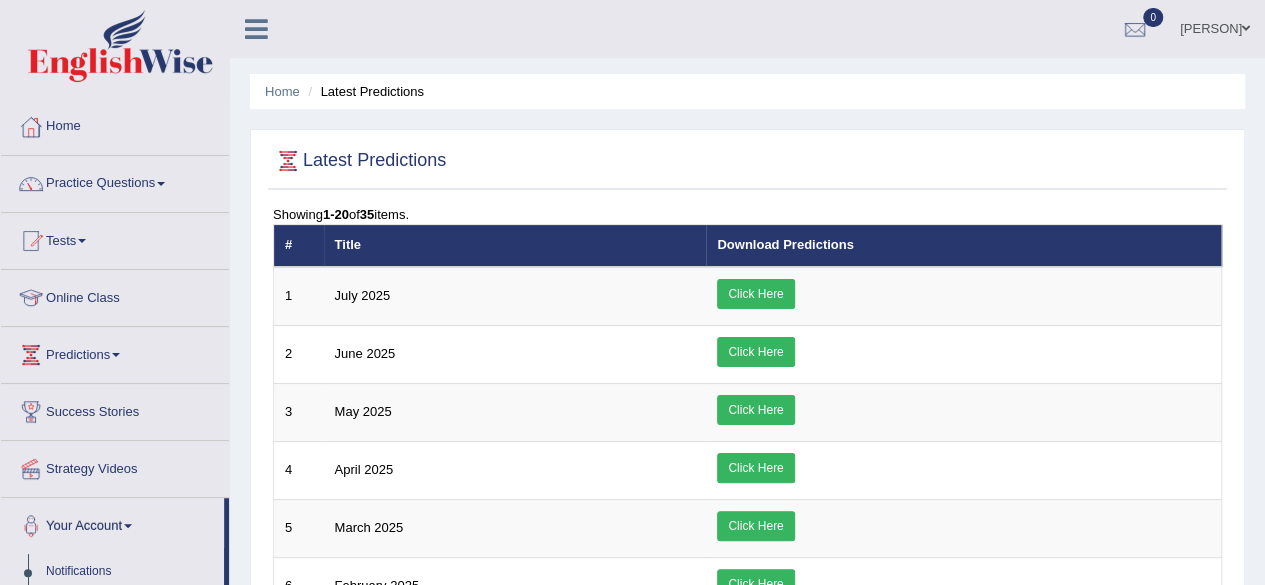 click at bounding box center [1246, 28] 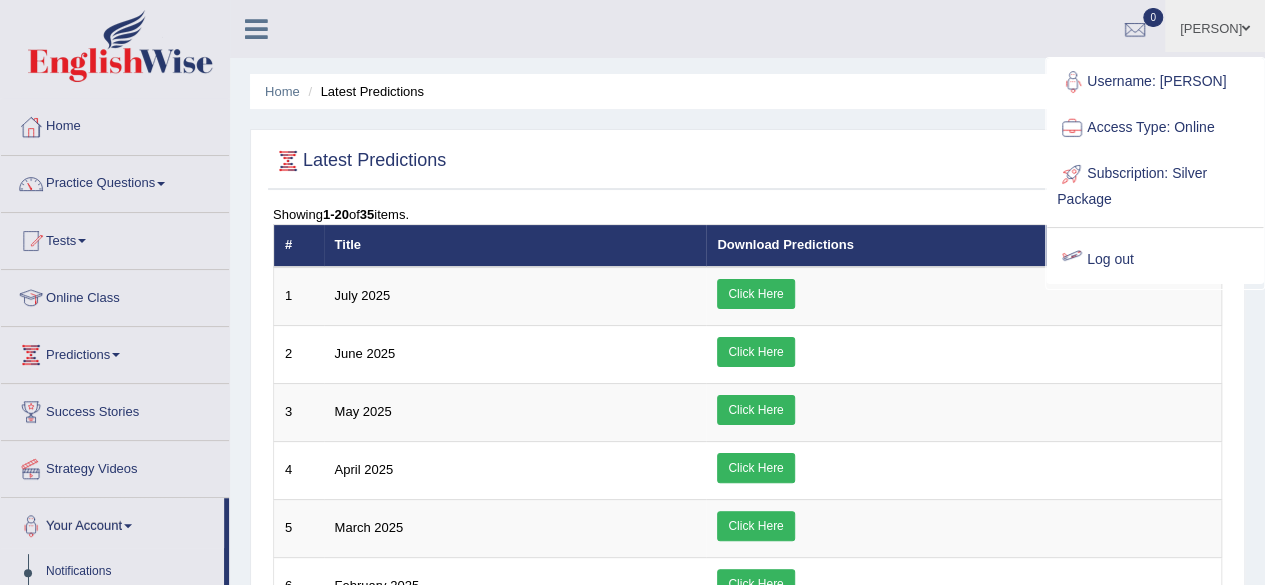 click on "Log out" at bounding box center (1155, 260) 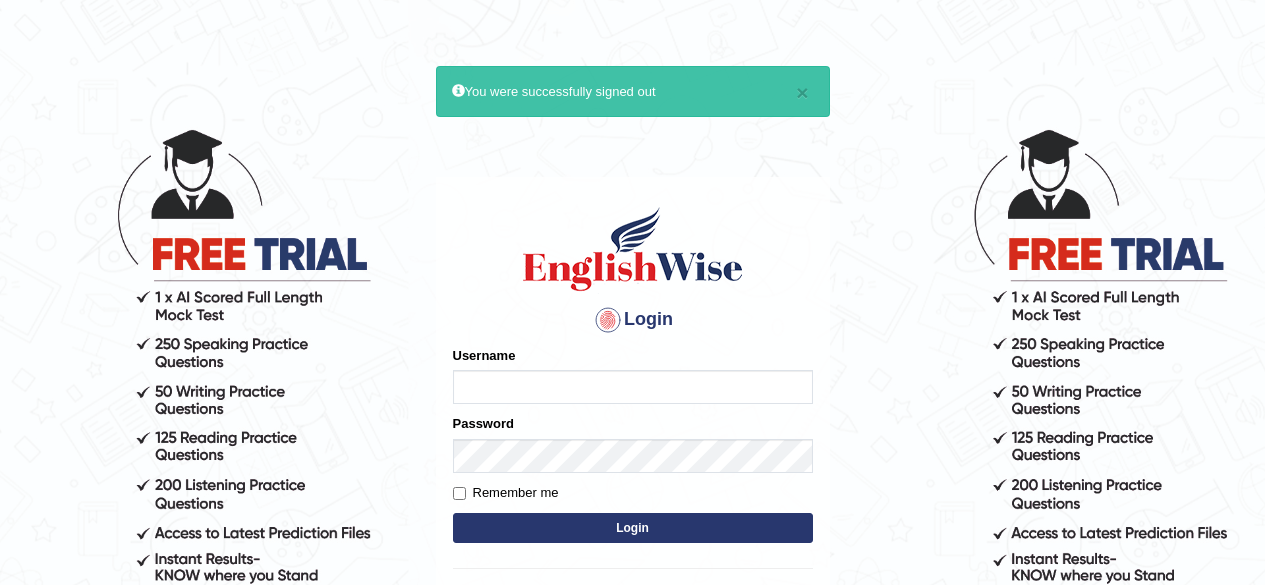 scroll, scrollTop: 0, scrollLeft: 0, axis: both 